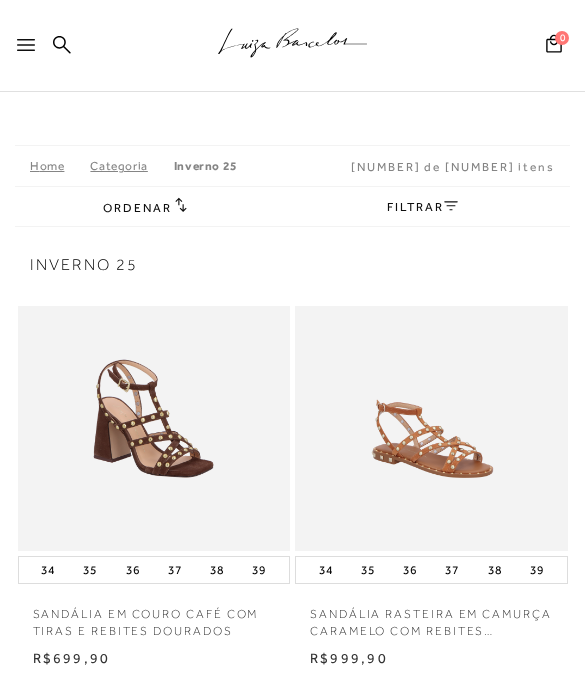 scroll, scrollTop: 0, scrollLeft: 0, axis: both 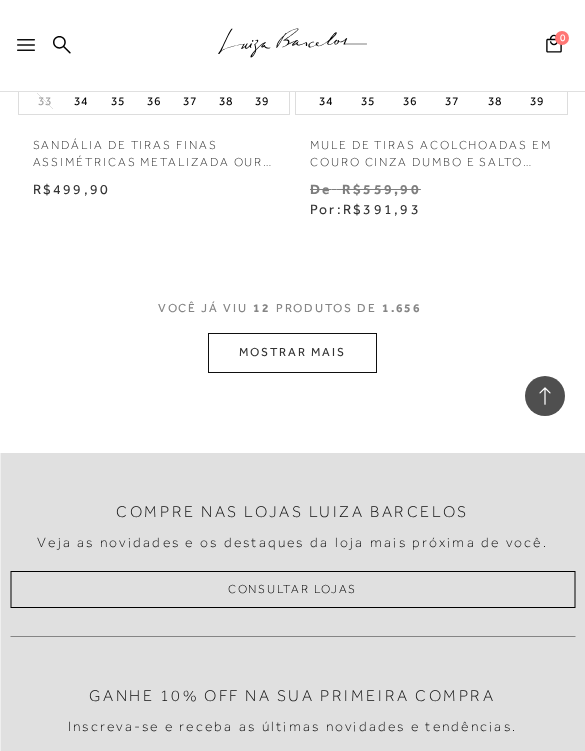 click on "MOSTRAR MAIS" at bounding box center [292, 352] 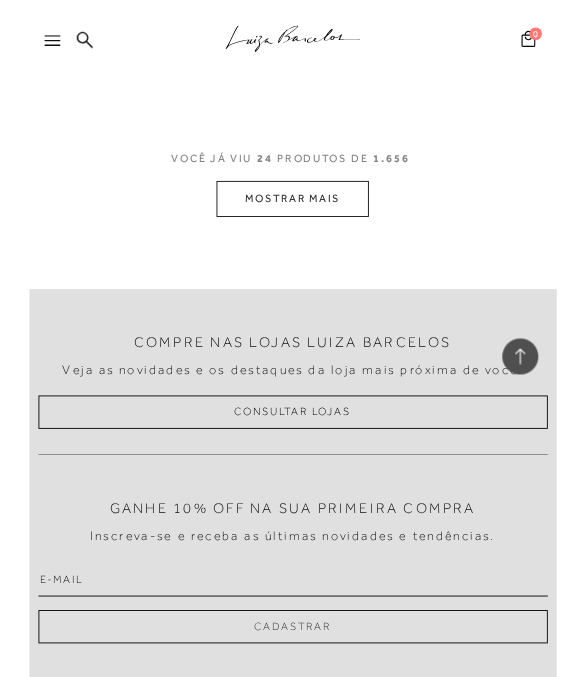 scroll, scrollTop: 4834, scrollLeft: 0, axis: vertical 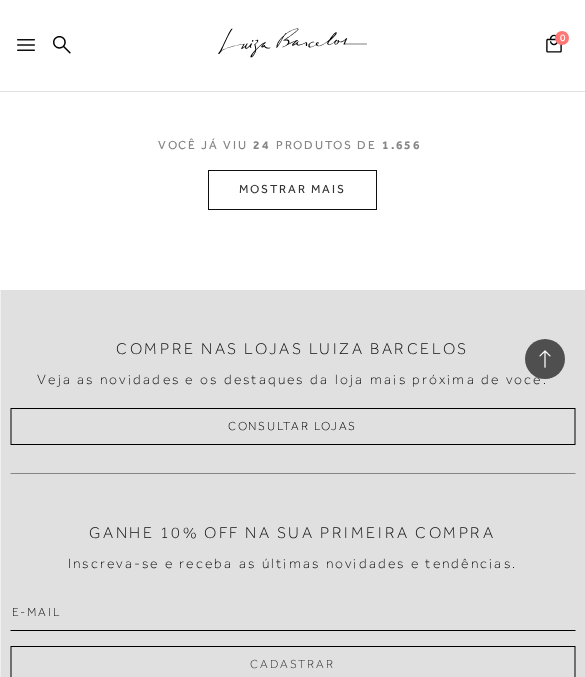 click on ".a{fill-rule:evenodd;stroke:#000!important;stroke-width:0!important;}" at bounding box center [292, 46] 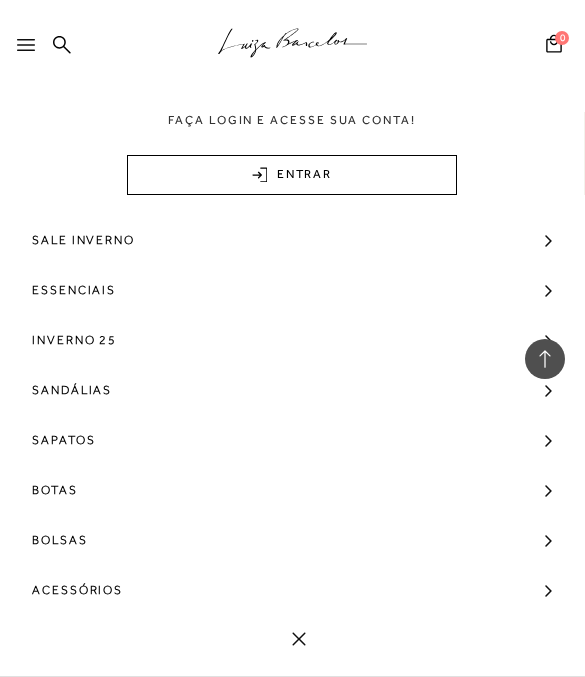 click on "Sale Inverno" at bounding box center [292, 240] 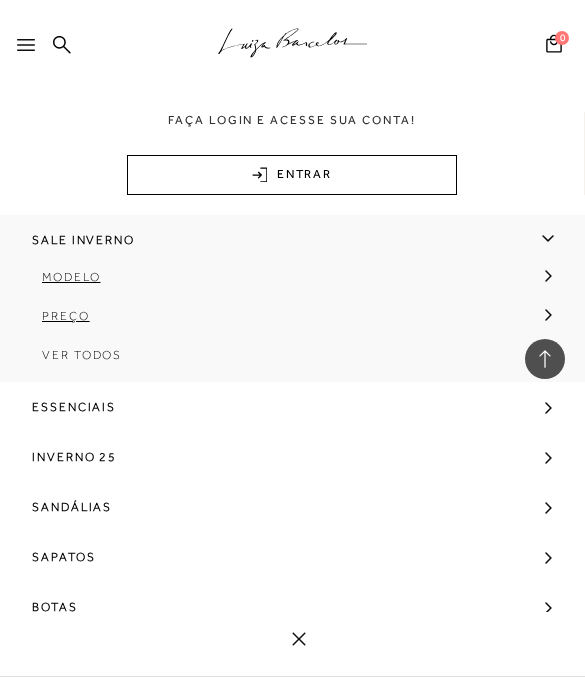 click at bounding box center (548, 275) 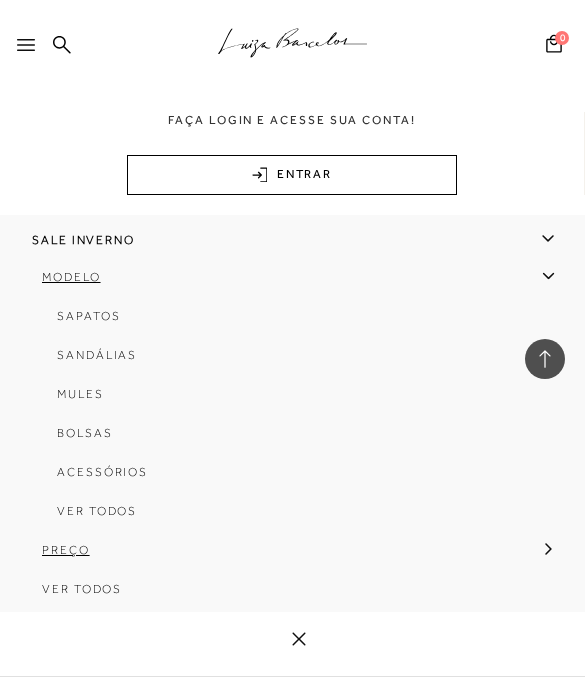 click on "Modelo" at bounding box center [286, 284] 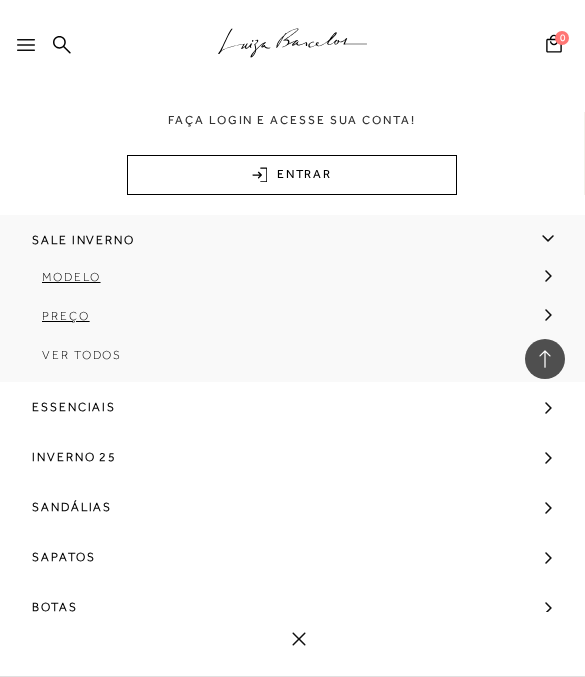 click at bounding box center [548, 276] 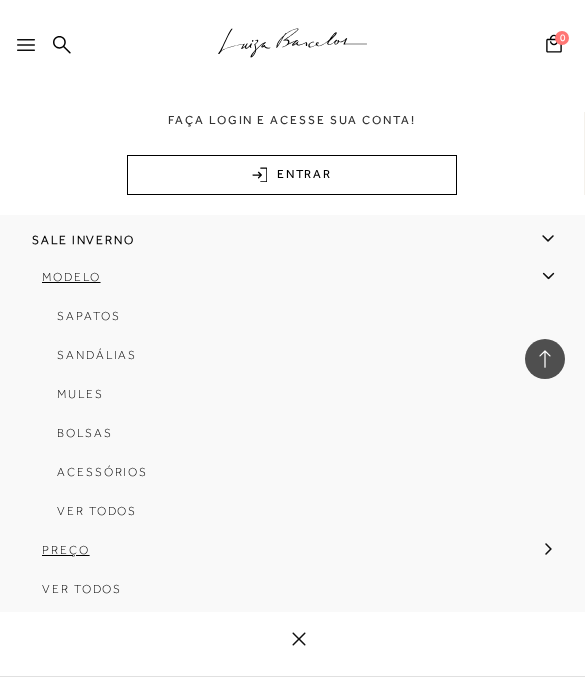 click on "Sapatos" at bounding box center (88, 316) 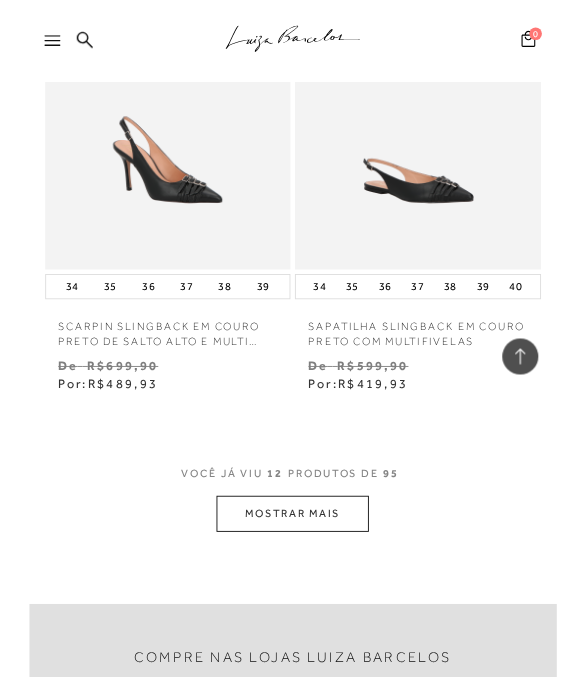 scroll, scrollTop: 2193, scrollLeft: 0, axis: vertical 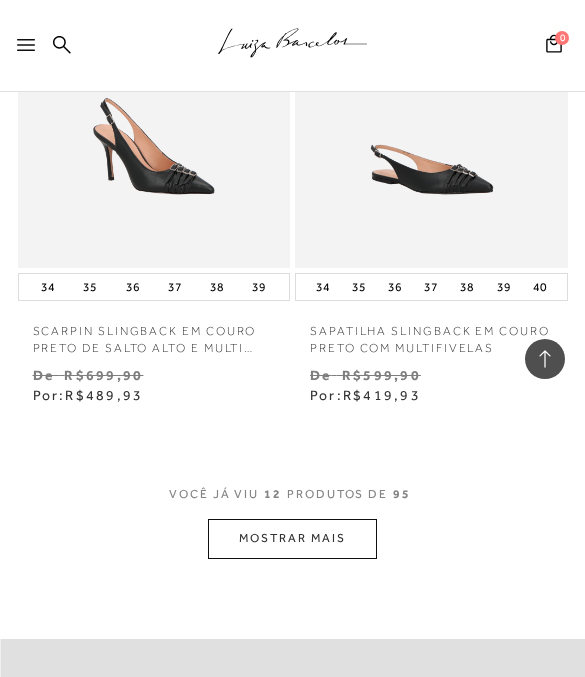 click on "MOSTRAR MAIS" at bounding box center (292, 538) 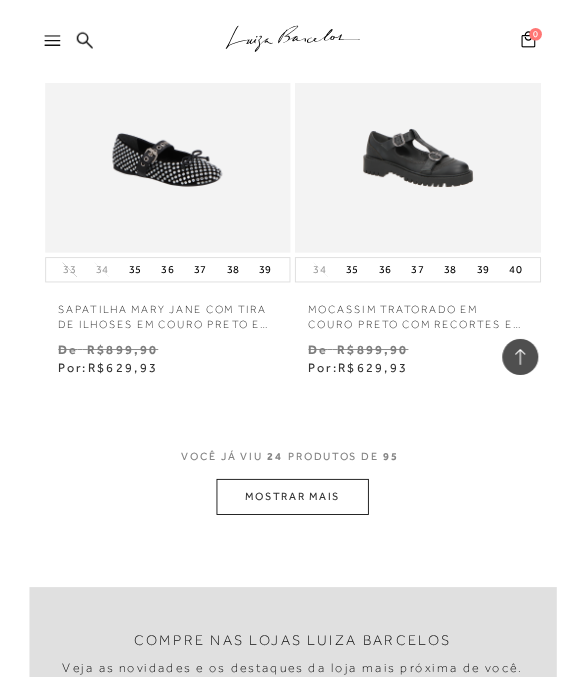 scroll, scrollTop: 4503, scrollLeft: 0, axis: vertical 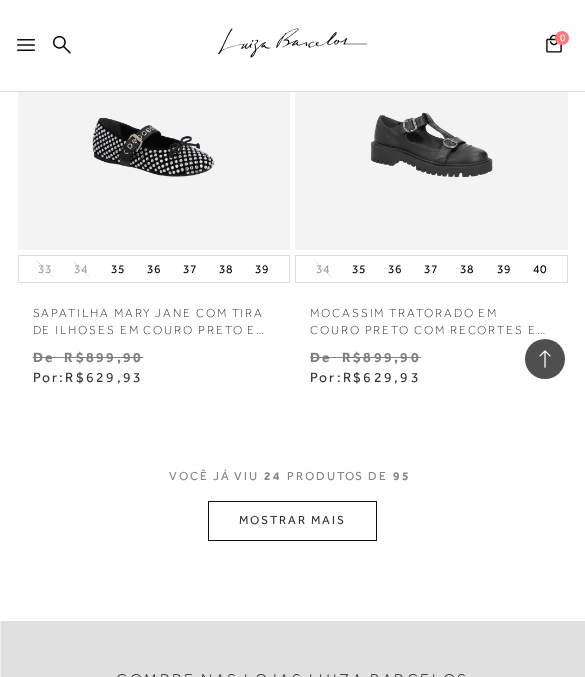 click on "MOSTRAR MAIS" at bounding box center [292, 520] 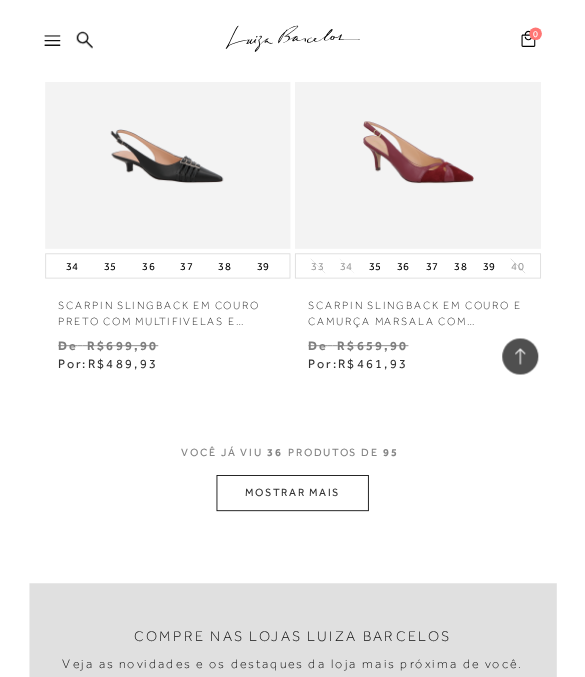 scroll, scrollTop: 6799, scrollLeft: 0, axis: vertical 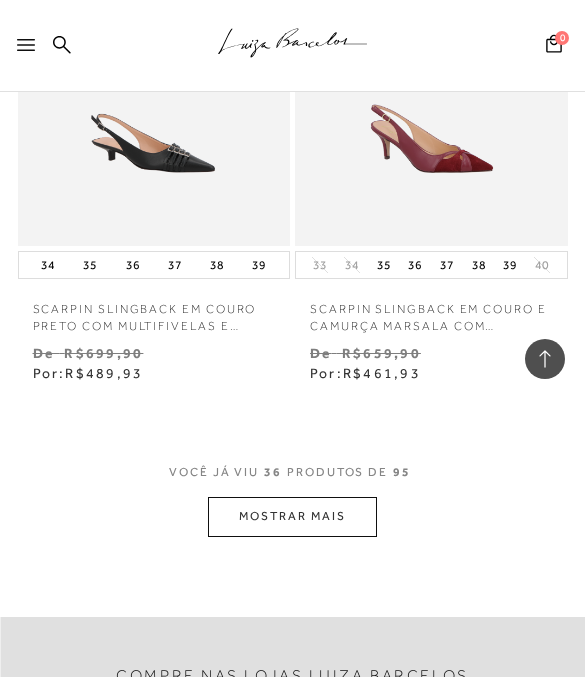 click on "MOSTRAR MAIS" at bounding box center (292, 516) 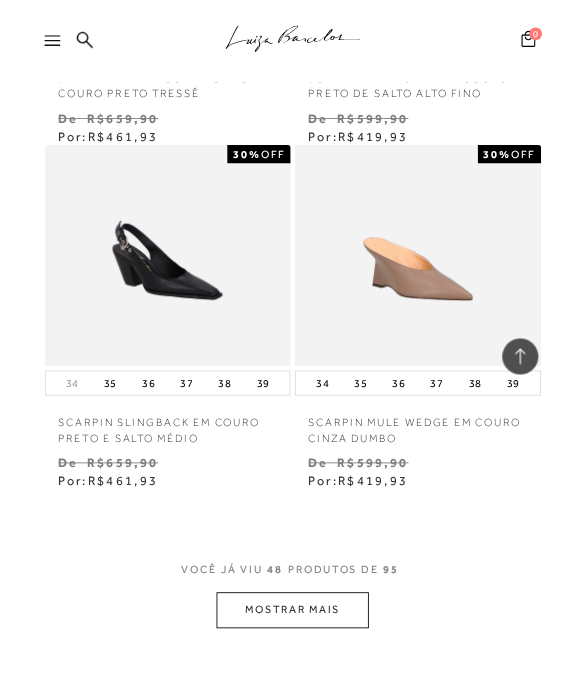 scroll, scrollTop: 8962, scrollLeft: 0, axis: vertical 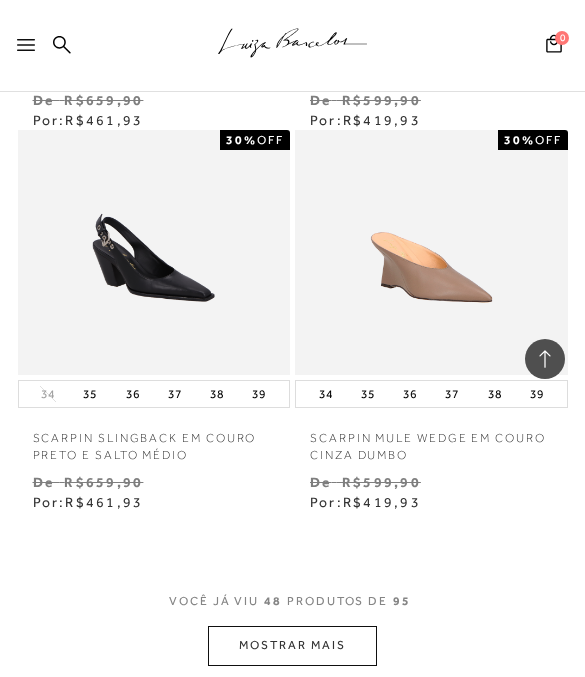 click on "MOSTRAR MAIS" at bounding box center [292, 645] 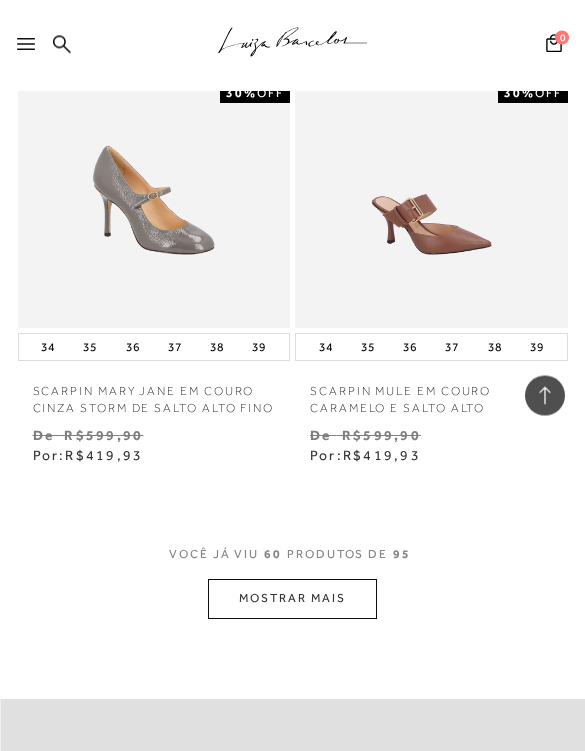 click on "MOSTRAR MAIS" at bounding box center [292, 599] 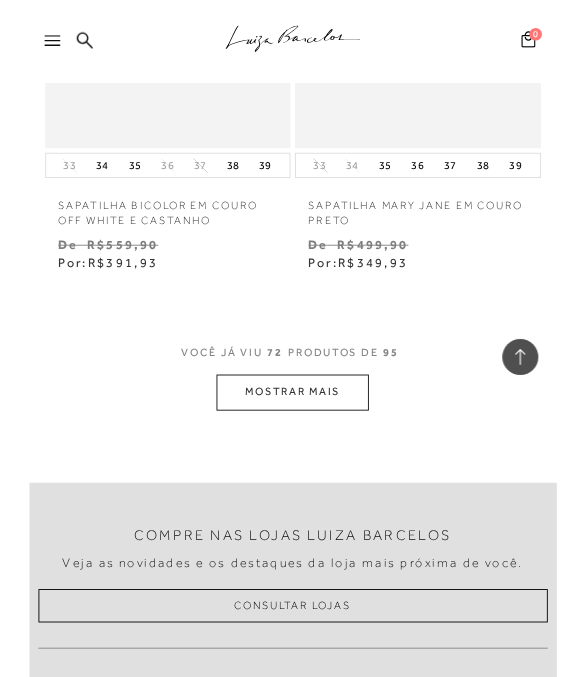 scroll, scrollTop: 13786, scrollLeft: 0, axis: vertical 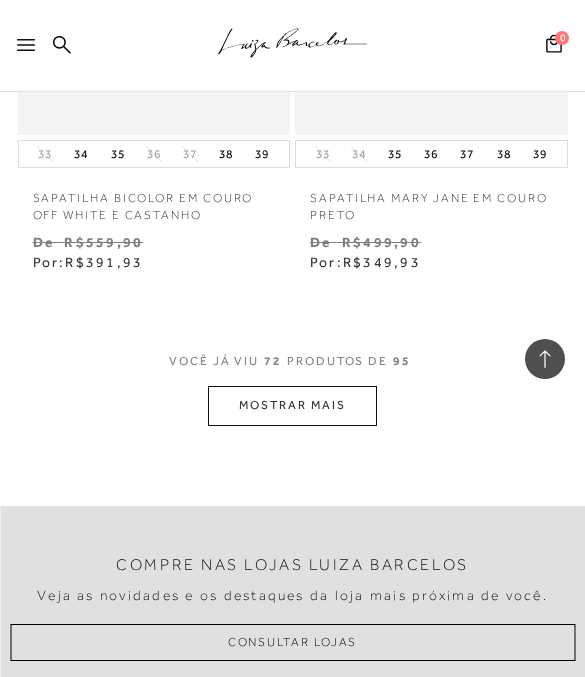 click on "MOSTRAR MAIS" at bounding box center [292, 405] 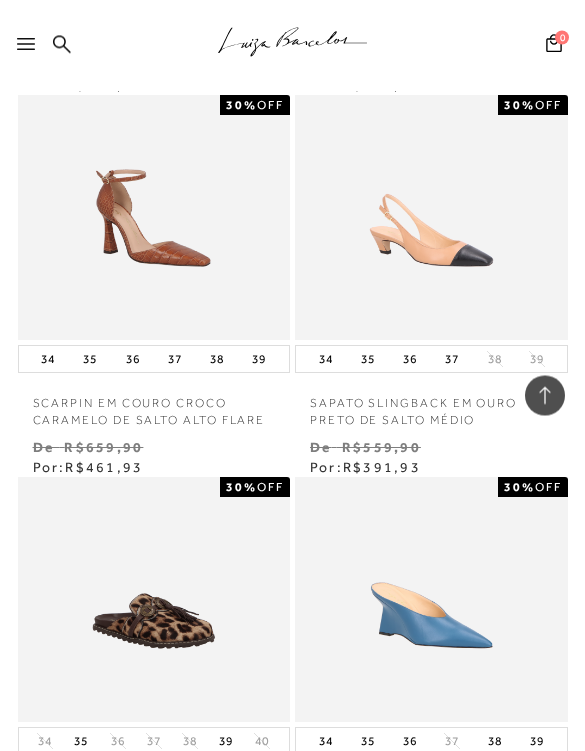 scroll, scrollTop: 14345, scrollLeft: 0, axis: vertical 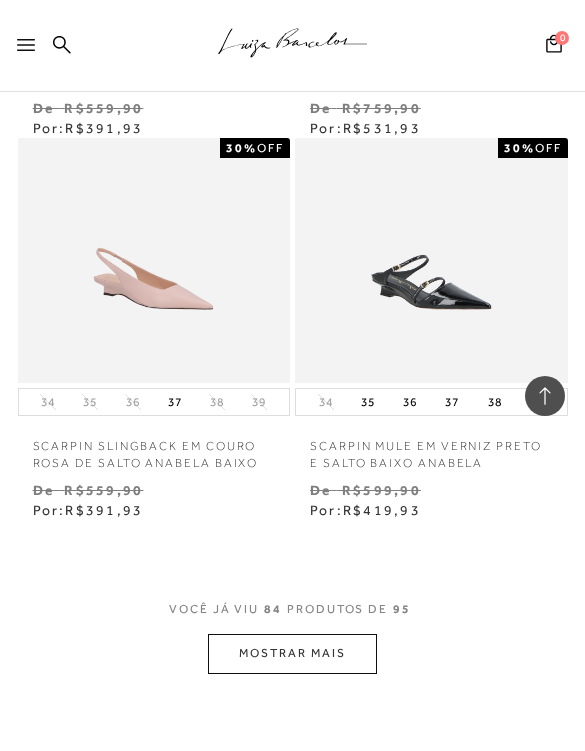 click on "MOSTRAR MAIS" at bounding box center [292, 653] 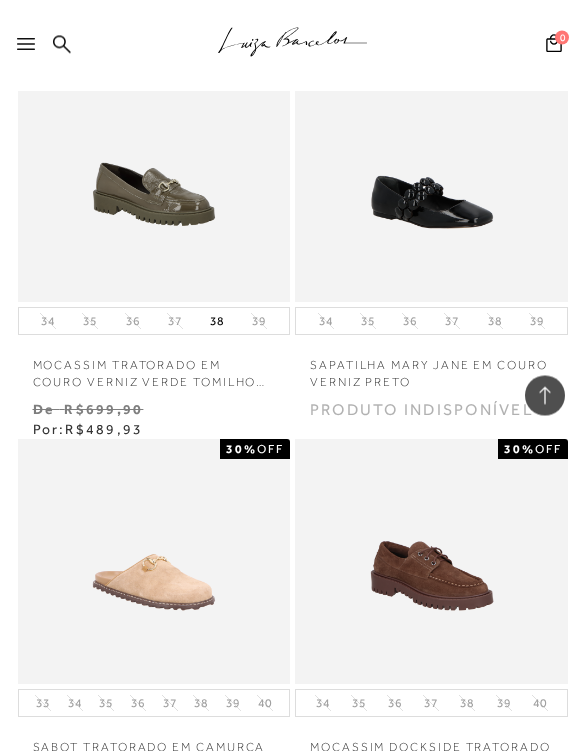 scroll, scrollTop: 16675, scrollLeft: 0, axis: vertical 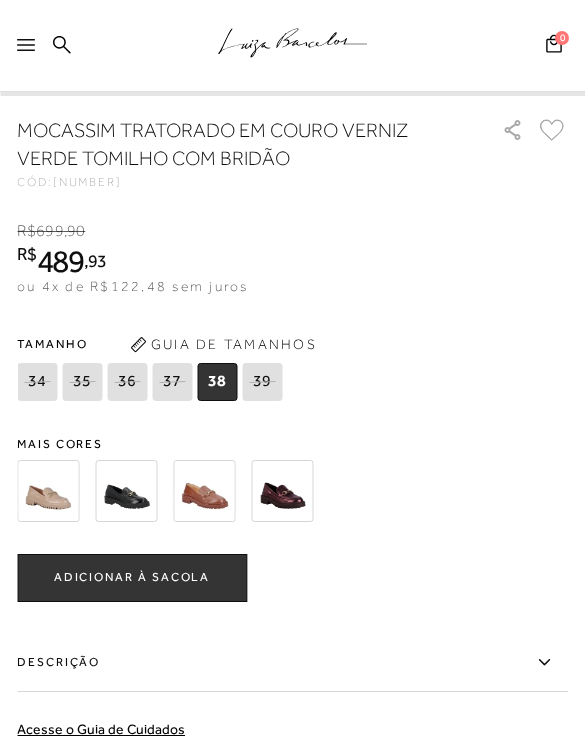 click at bounding box center (204, 491) 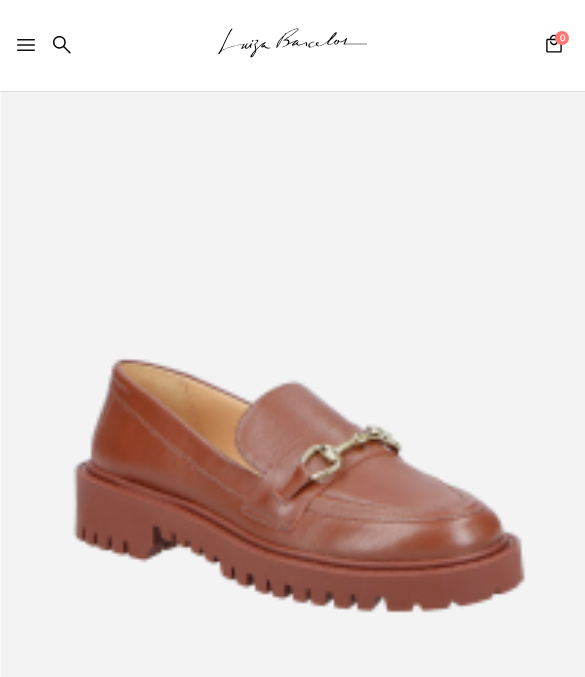 scroll, scrollTop: 0, scrollLeft: 0, axis: both 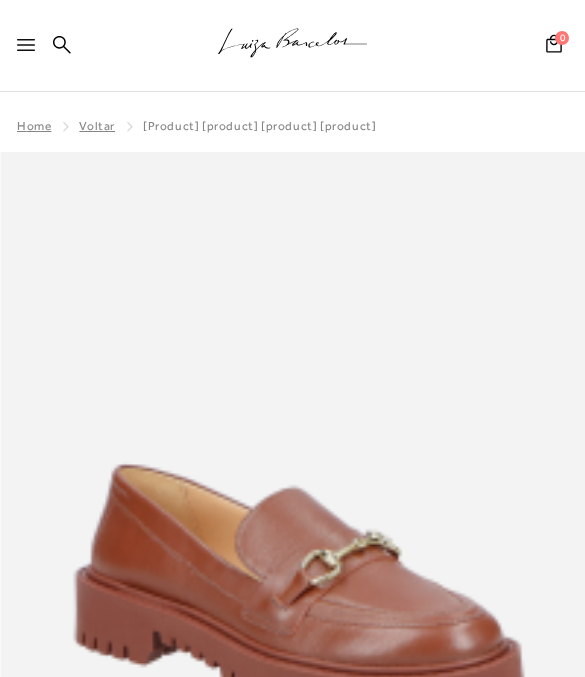 click at bounding box center [26, 45] 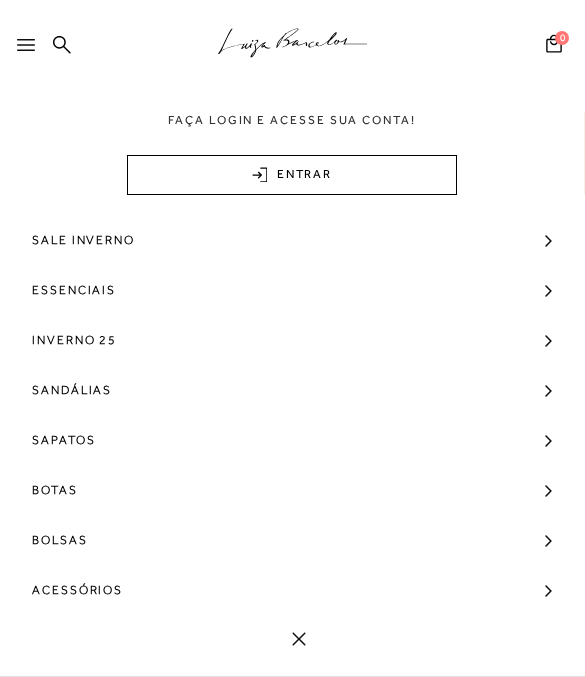 click on "Bolsas" at bounding box center [292, 540] 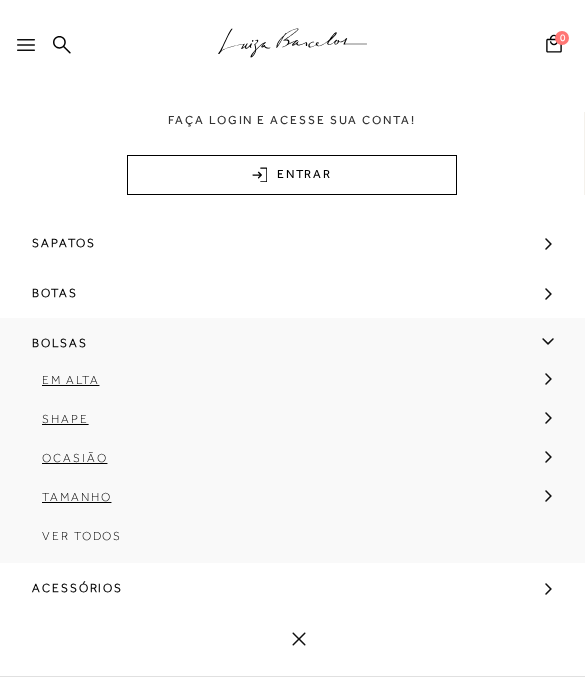 scroll, scrollTop: 195, scrollLeft: 0, axis: vertical 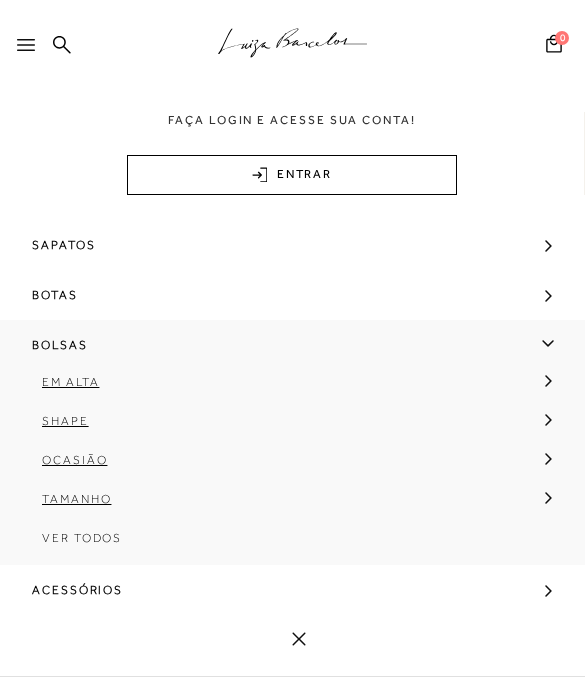 click at bounding box center (548, 498) 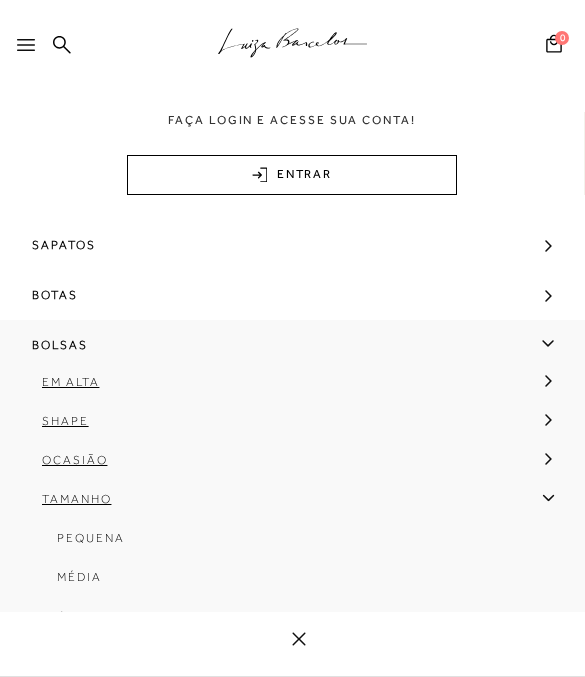 click on "Pequena" at bounding box center (286, 545) 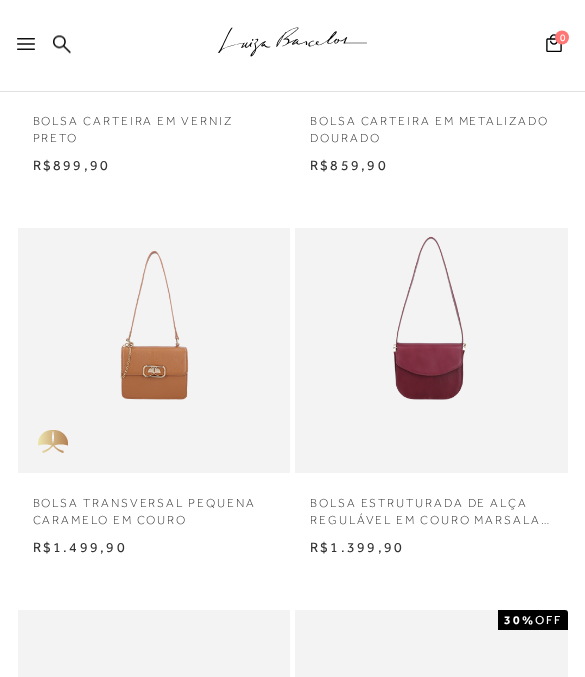 scroll, scrollTop: 1143, scrollLeft: 0, axis: vertical 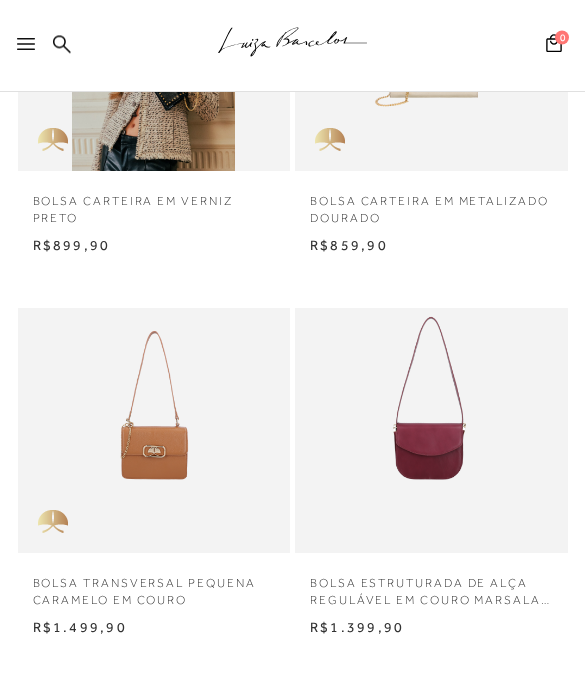 click at bounding box center (21, 46) 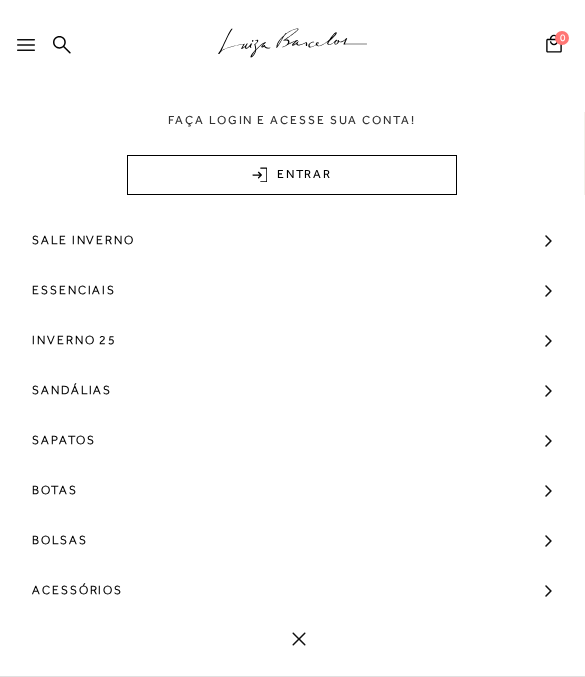 click on "Sale Inverno" at bounding box center (292, 240) 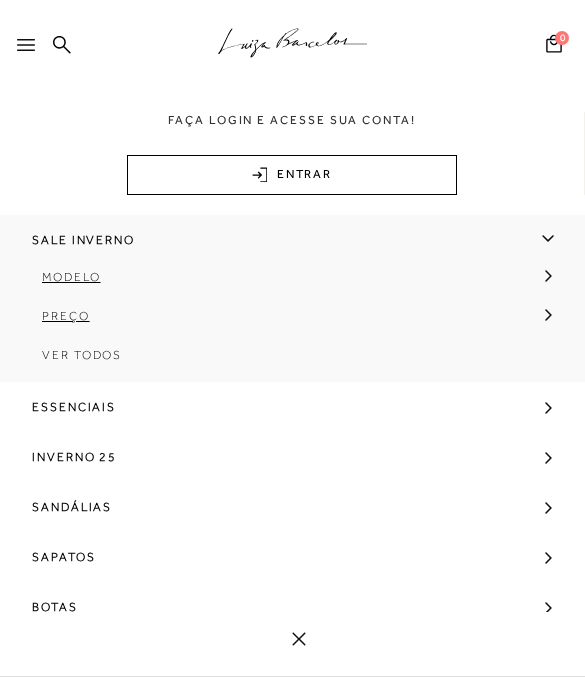 click on "Modelo" at bounding box center (286, 284) 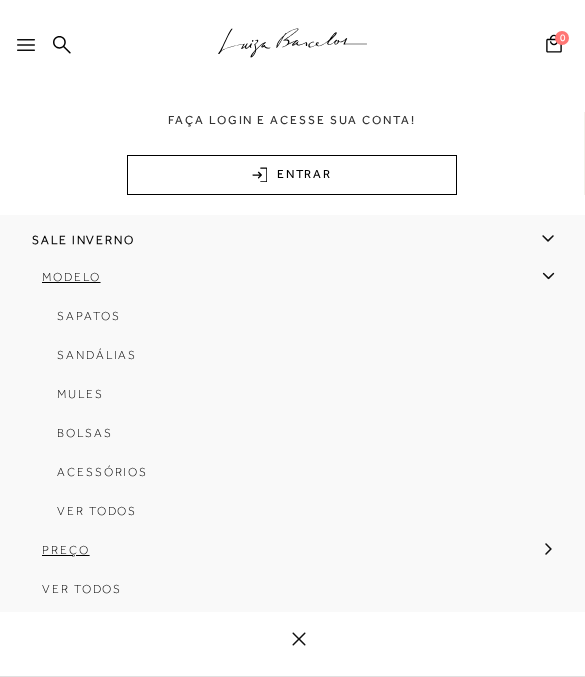 click on "Bolsas" at bounding box center [85, 433] 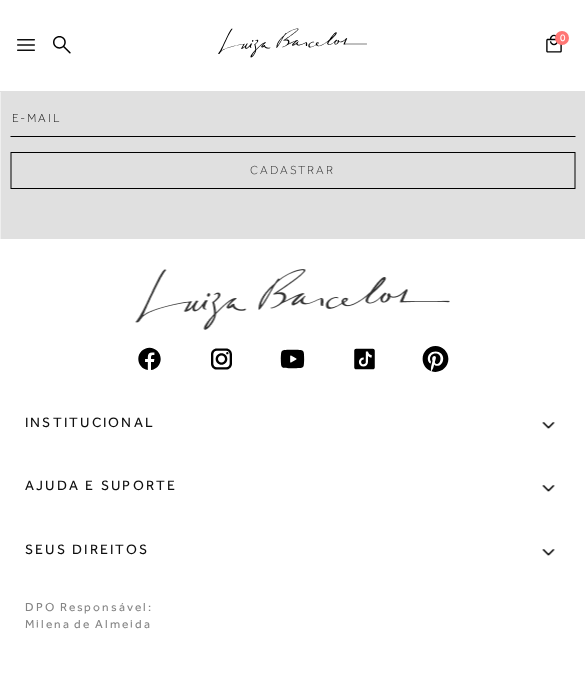 scroll, scrollTop: 0, scrollLeft: 0, axis: both 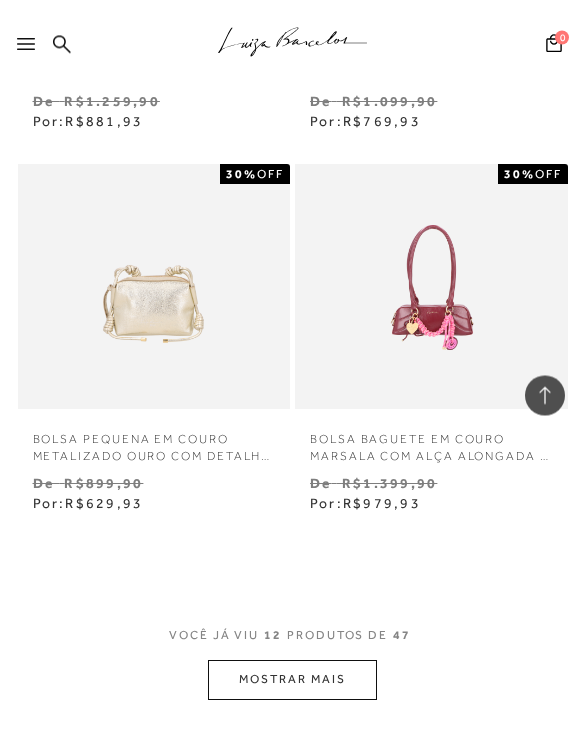 click on "MOSTRAR MAIS" at bounding box center [292, 680] 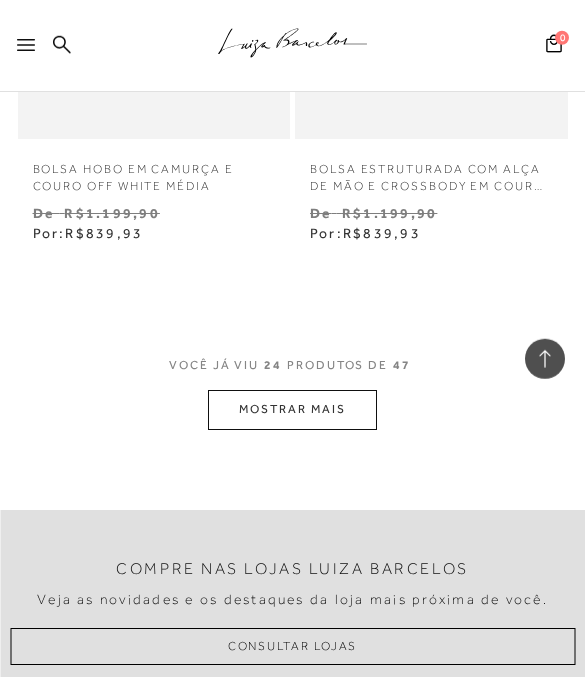 scroll, scrollTop: 4644, scrollLeft: 0, axis: vertical 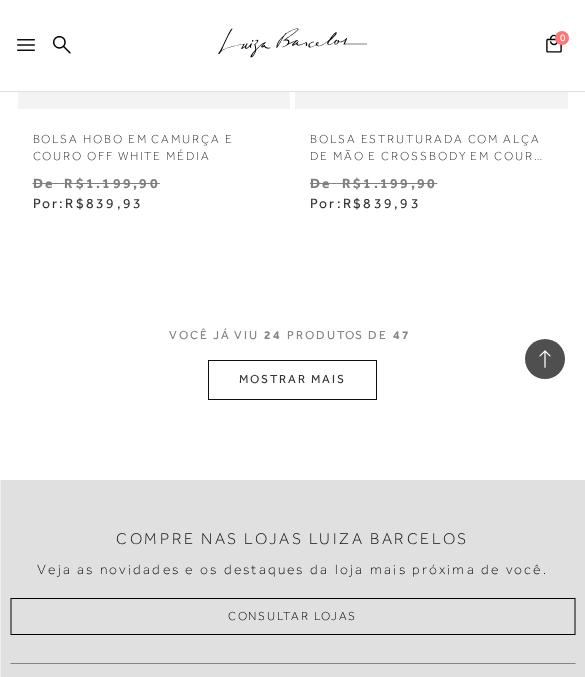 click on "MOSTRAR MAIS" at bounding box center [292, 379] 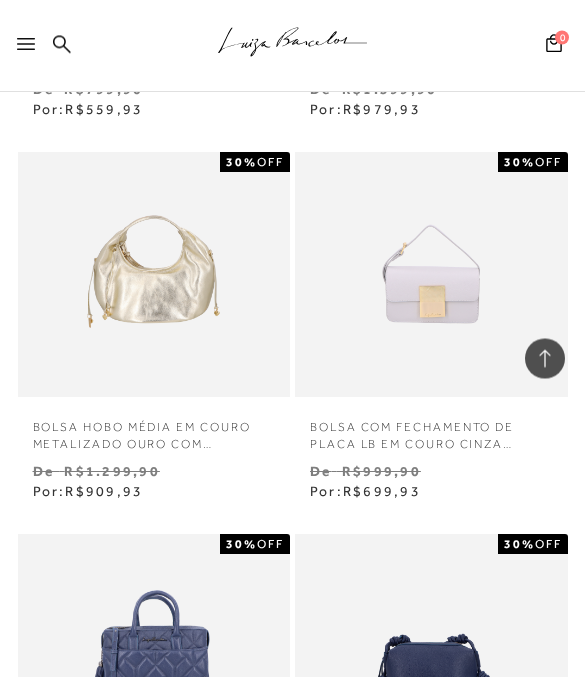 scroll, scrollTop: 5120, scrollLeft: 0, axis: vertical 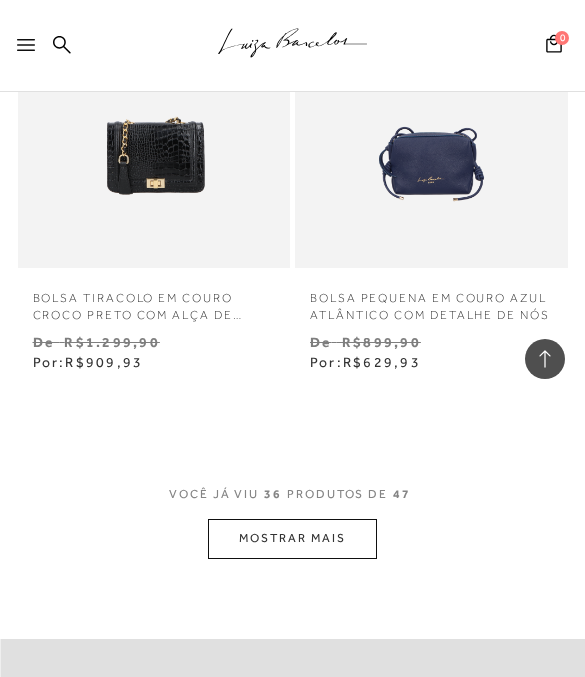 click on "MOSTRAR MAIS" at bounding box center (292, 538) 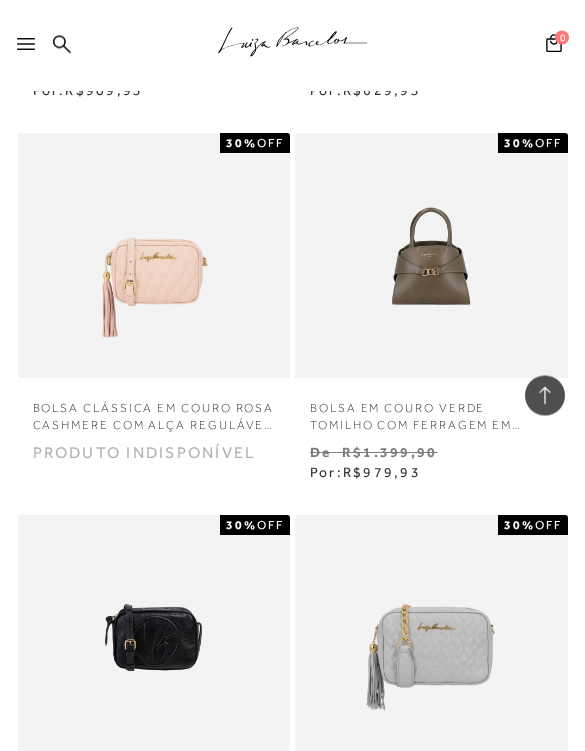 scroll, scrollTop: 7049, scrollLeft: 0, axis: vertical 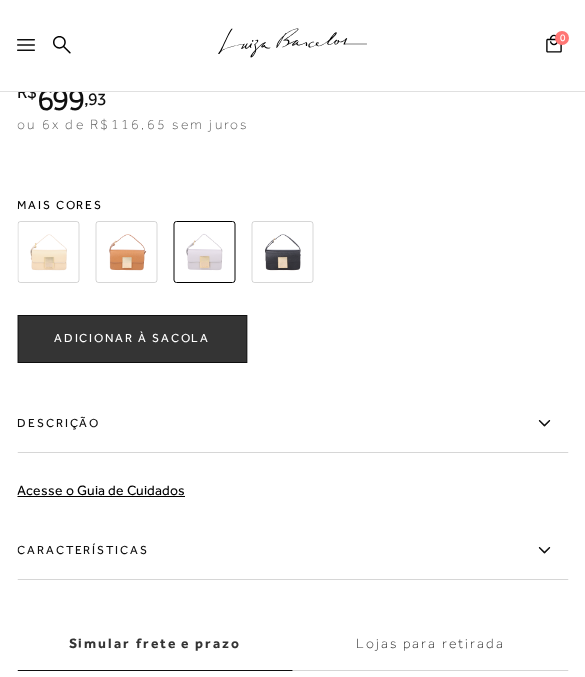 click at bounding box center [126, 252] 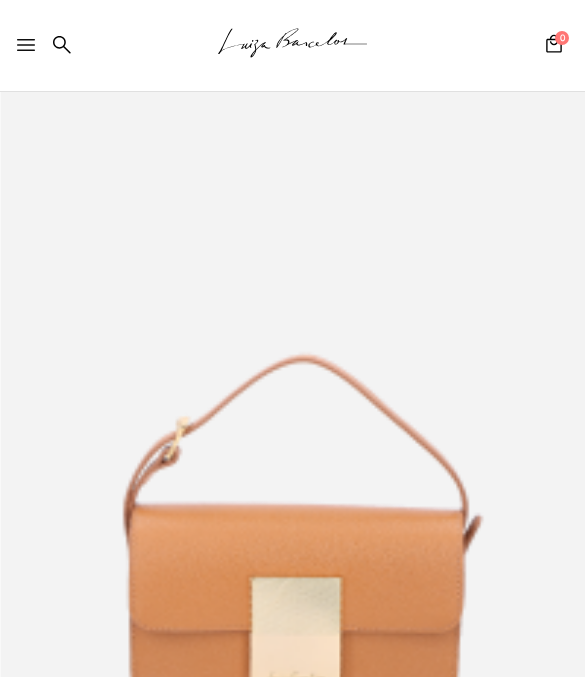 scroll, scrollTop: 0, scrollLeft: 0, axis: both 